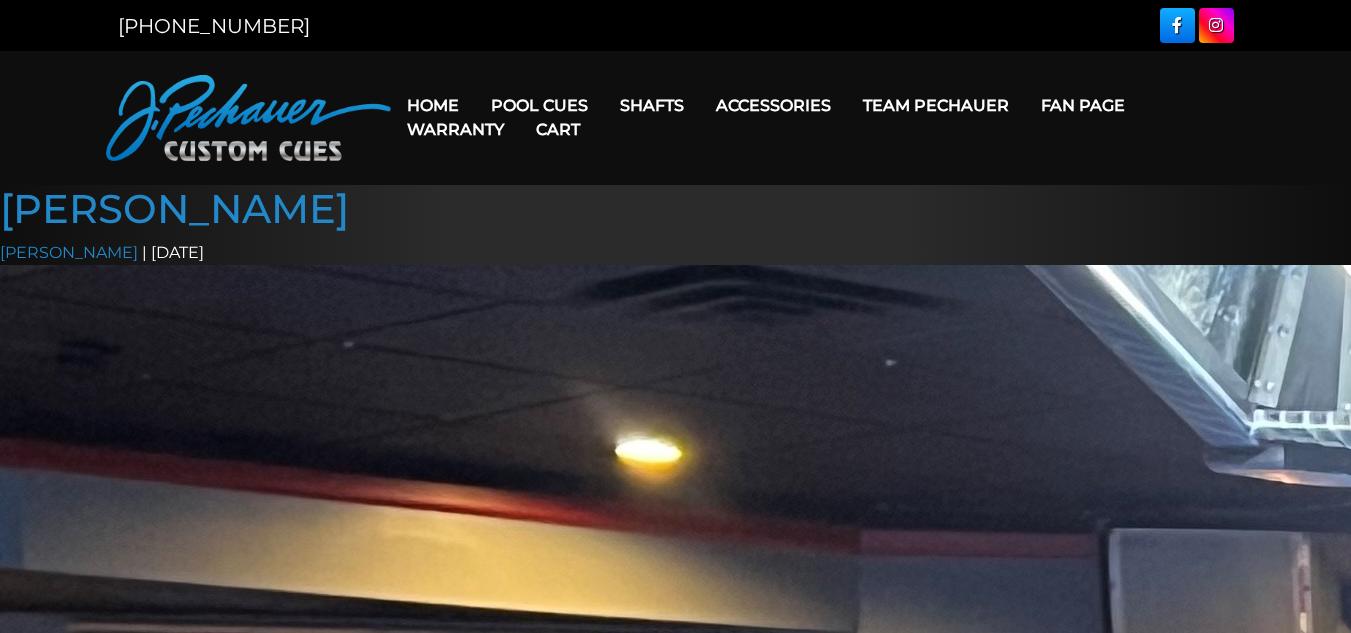 scroll, scrollTop: 0, scrollLeft: 0, axis: both 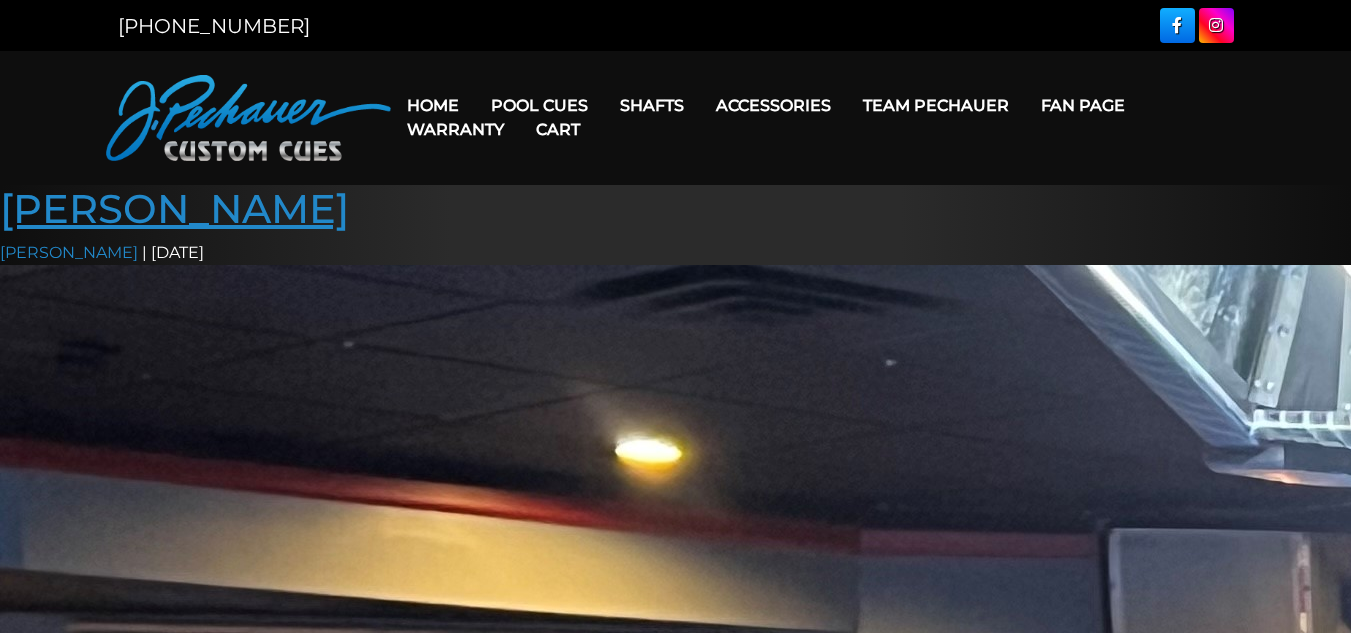 click on "[PERSON_NAME]" at bounding box center [174, 208] 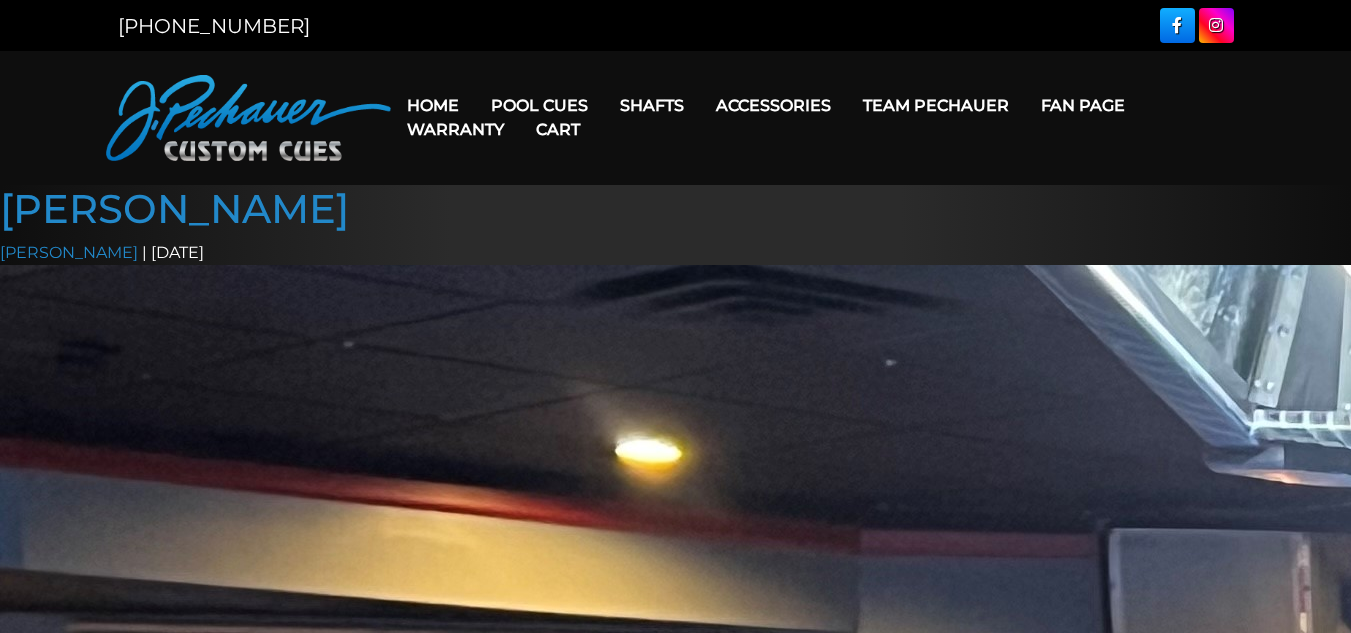 scroll, scrollTop: 0, scrollLeft: 0, axis: both 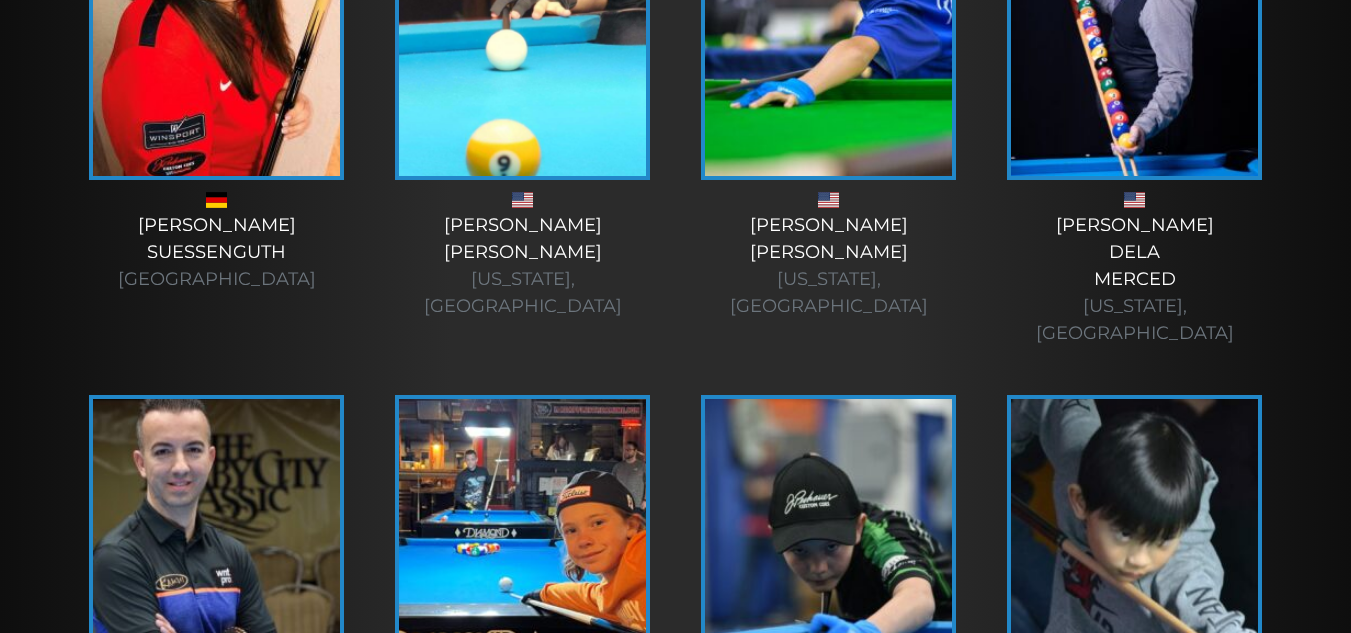 drag, startPoint x: 1362, startPoint y: 53, endPoint x: 1365, endPoint y: 454, distance: 401.01123 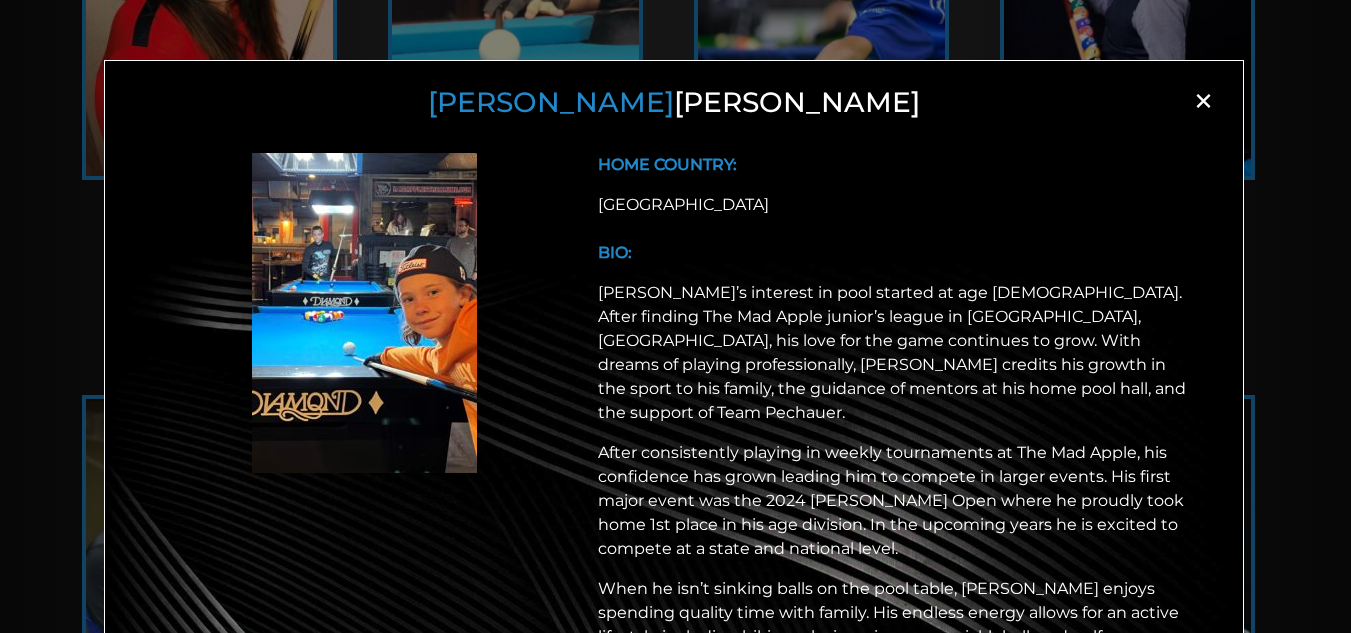 click at bounding box center (364, 313) 